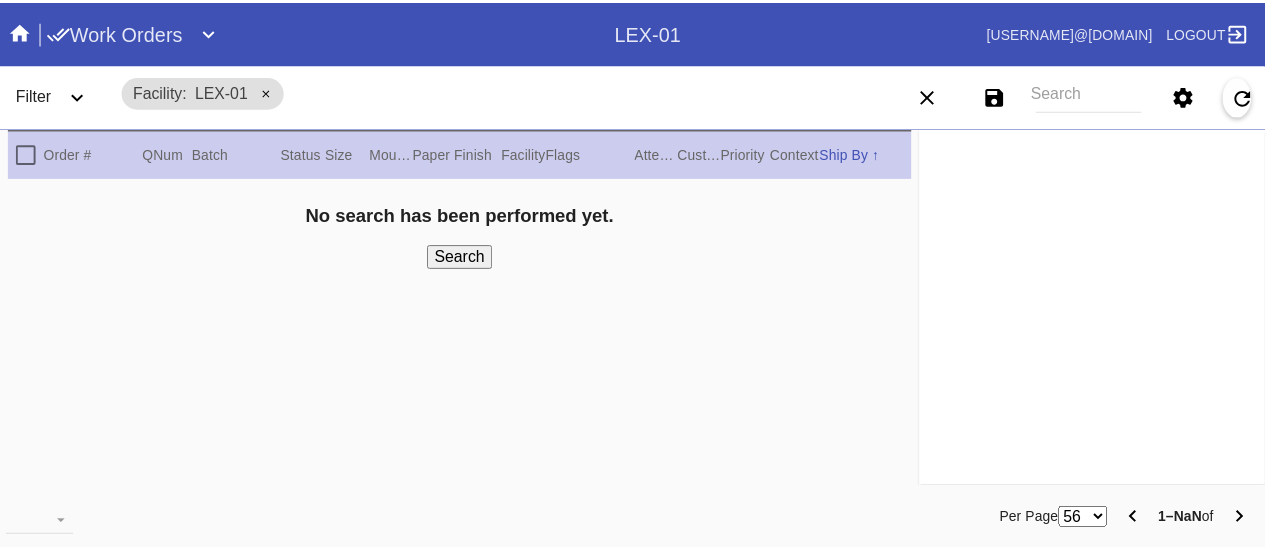 scroll, scrollTop: 0, scrollLeft: 0, axis: both 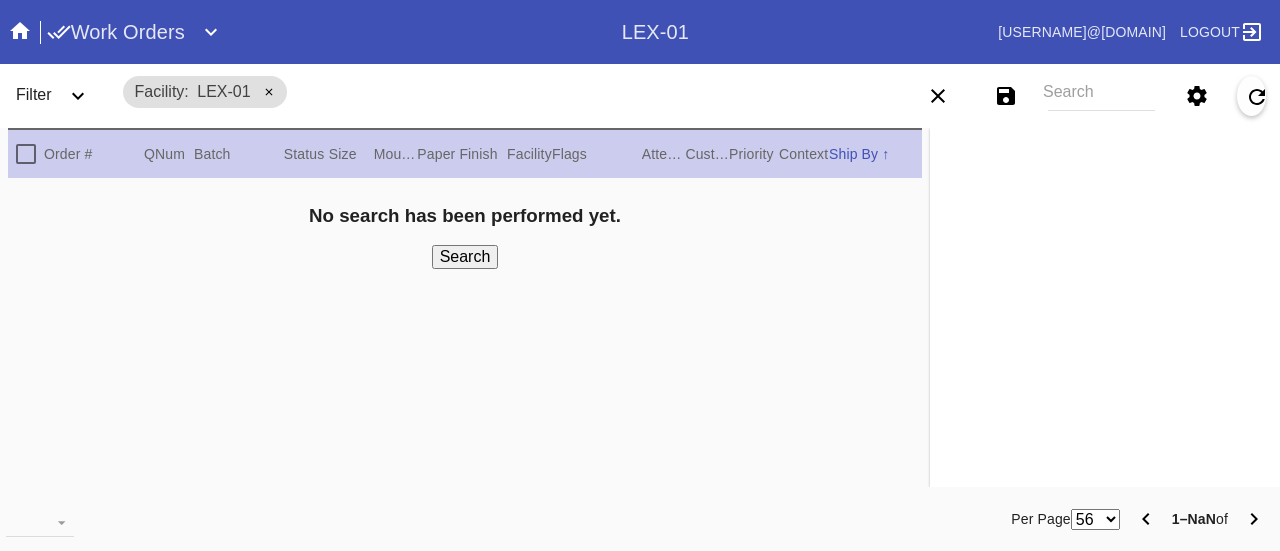 click at bounding box center [211, 32] 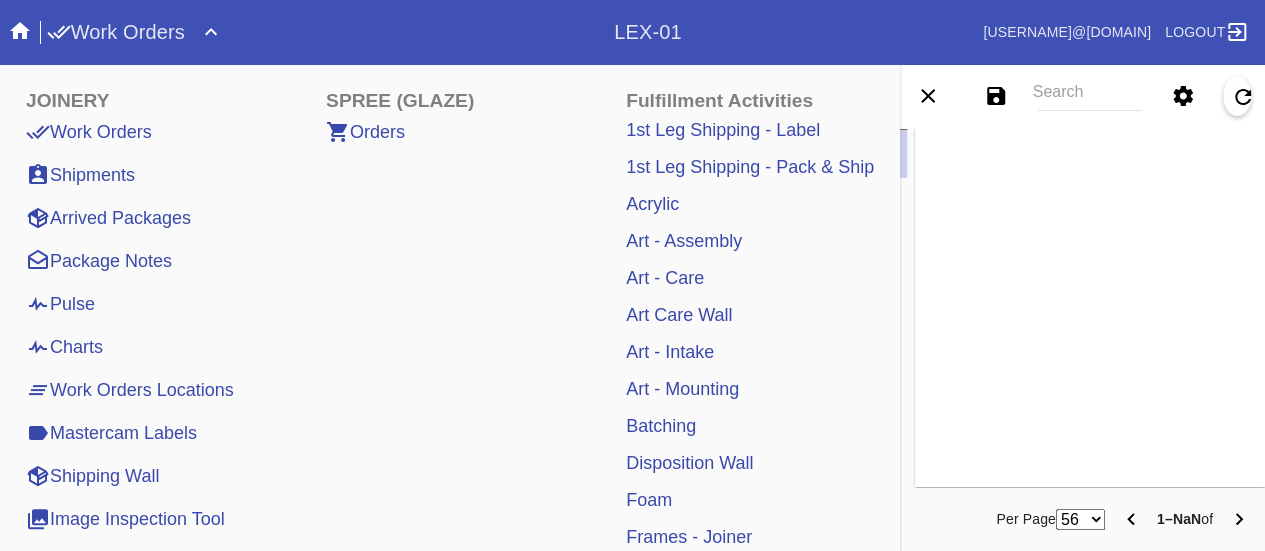 click on "Art - Mounting" at bounding box center [682, 389] 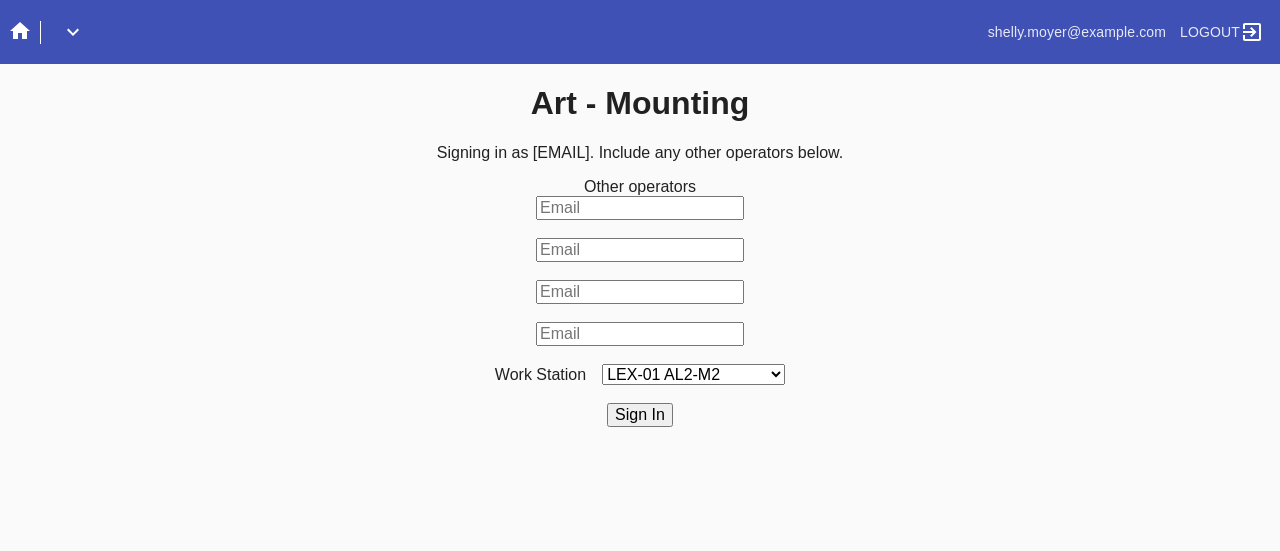 scroll, scrollTop: 0, scrollLeft: 0, axis: both 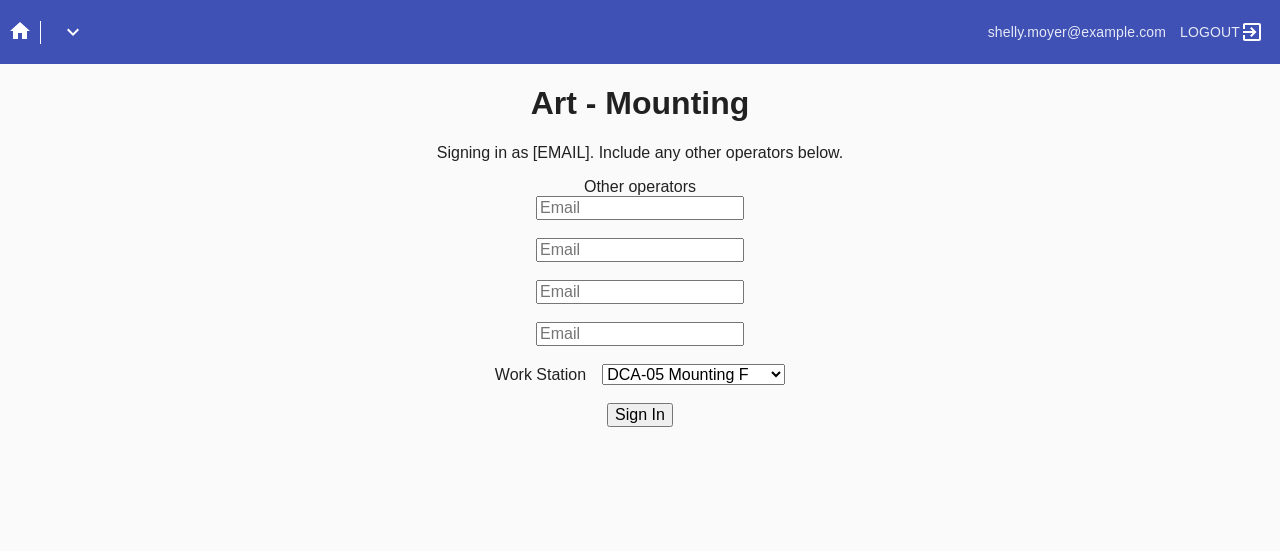 click on "LEX-01 AL2-M2
LEX-01 AL5-M13
LAS-01 Art Cell 7 - M1
LEX-01 AL5-M14
LAS-01 Art Cell 4 - M1
LEX-01 AL4-M3
LEX-01 AL5-M1
LEX-01 AL5-M15
LEX-01 AL5-M17
LAS-01 Art Cell 8 - M1
LEX-01 AL5-M16
LEX-01 AL1-M1
LEX-01 AL5-M2
LEX-01 AC2-M2
LEX-01 AL5-M18
LAS-01 Art Cell 1 - M1
LEX-01 AL1-M2
LEX-01 AL5-M3
LEX-01 AL1-M3
LEX-01 AL4-M1
LEX-01 AL5-M4
LAS-01 Art Cell 5 - M1
LEX-01 AL1-M4
LEX-01 AL4-M2
LEX-01 AL5-M5
LEX-01 AC1-M1
LEX-01 AL4-M4
LEX-01AL5-M6
LEX-01 AC2-M1
LEX-01 AL4-M5
LEX-01 AL4-M6
LEX-01 AL5-M7
LAS-01 Art Cell 2 - M1
LEX-01 AL4-M7
LEX-01 AC3-M1
LEX-01 AL5-M8
LEX-01 AL5-M9
LEX-01 AC4-M1
LAS-01 Art Cell 6 - M1
LEX-01 AL4-M8
LEX-01 AL5-M10
LEX-01 AL5-M11
DCA-05 Mounting A
DCA-05 Mounting B
DCA-05 Mounting C
DCA-05 Mounting D
LEX-01 AL5-M12
LAS-01 Art Cell 3 - M1
DCA-05 Mounting E
DCA-05 Mounting F
DCA-05 Mounting G
DCA-05 Mounting H
LEX-01 AL3-M1
LEX-01 AL3-M2
LEX-01 AL3-M3
LEX-01 AL3-M4
LEX-01 AL2-M1" at bounding box center (693, 374) 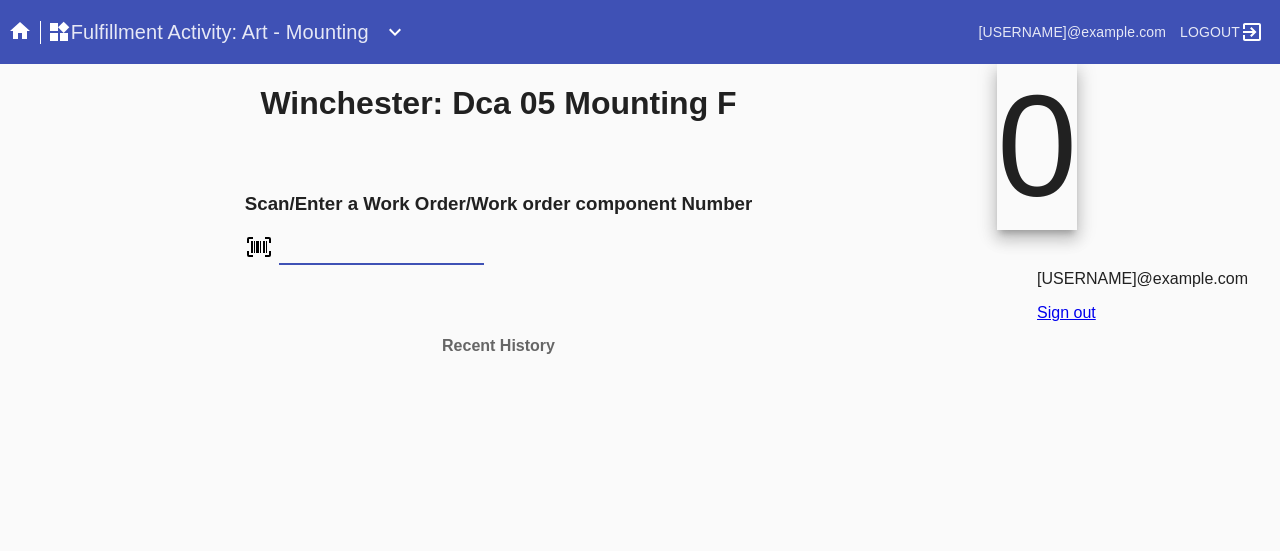 scroll, scrollTop: 0, scrollLeft: 0, axis: both 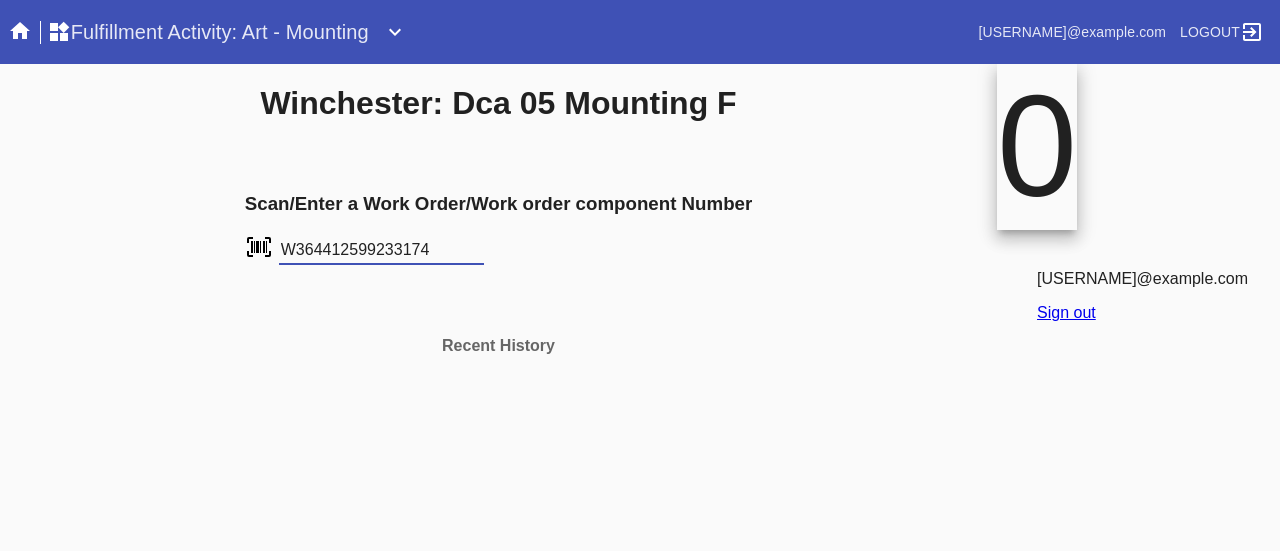 type on "W364412599233174" 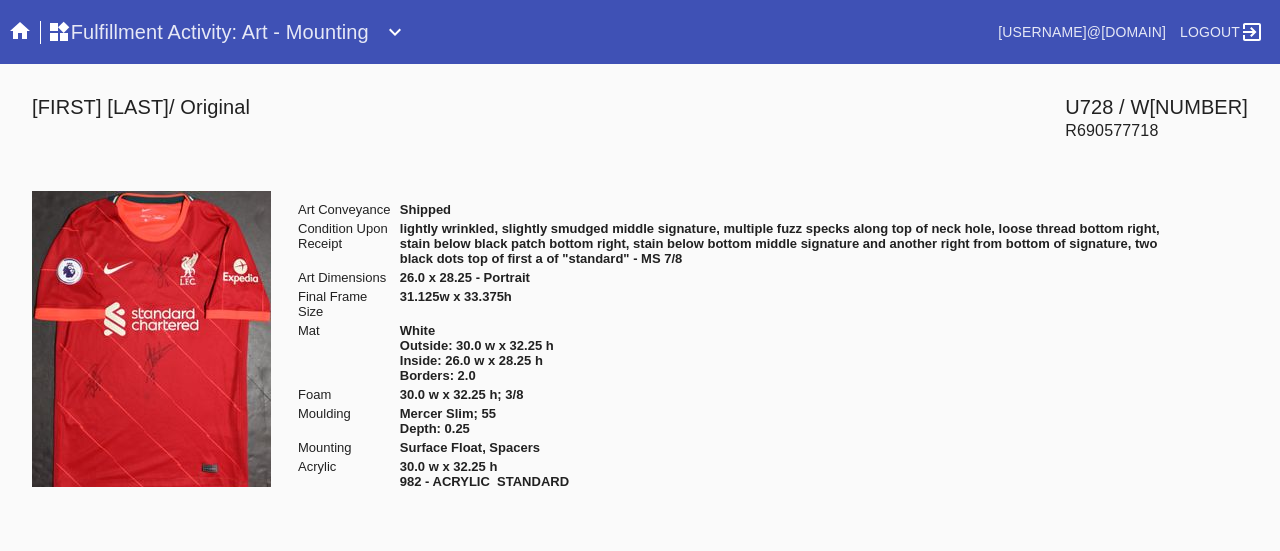 scroll, scrollTop: 0, scrollLeft: 0, axis: both 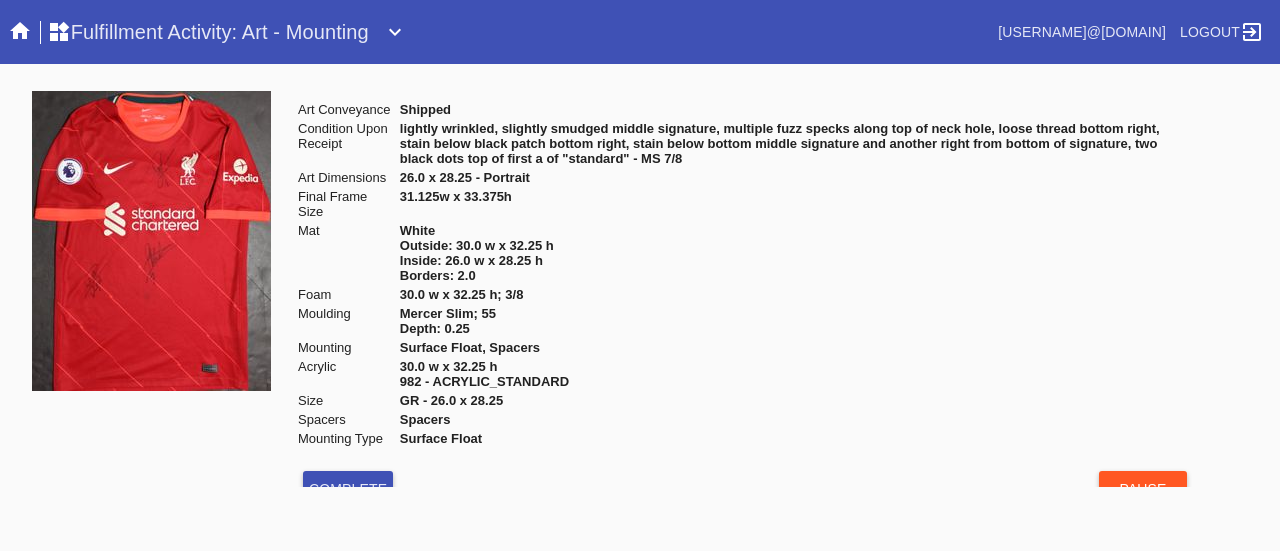 click on "Mercer Slim; 55 Depth: 0.25" at bounding box center [796, 109] 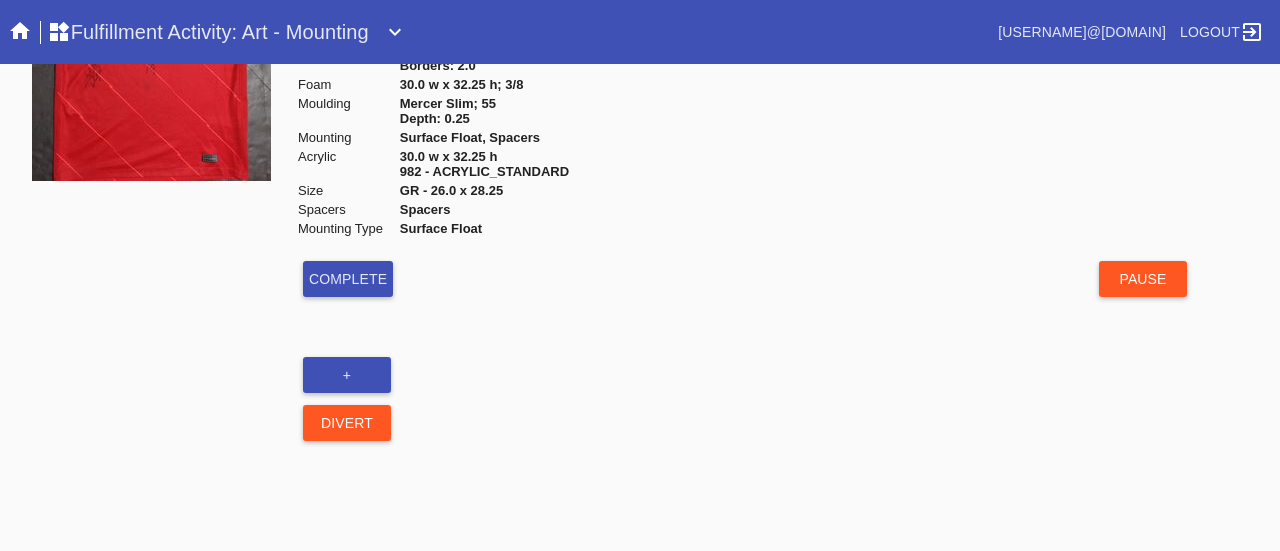 scroll, scrollTop: 0, scrollLeft: 0, axis: both 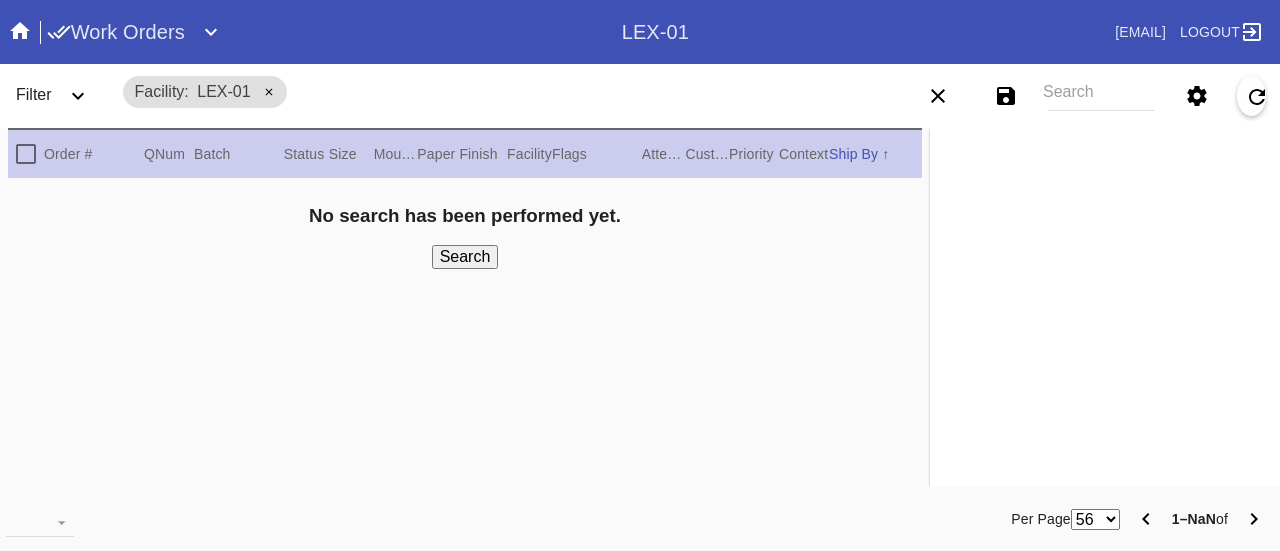 click on "Search" at bounding box center [1101, 96] 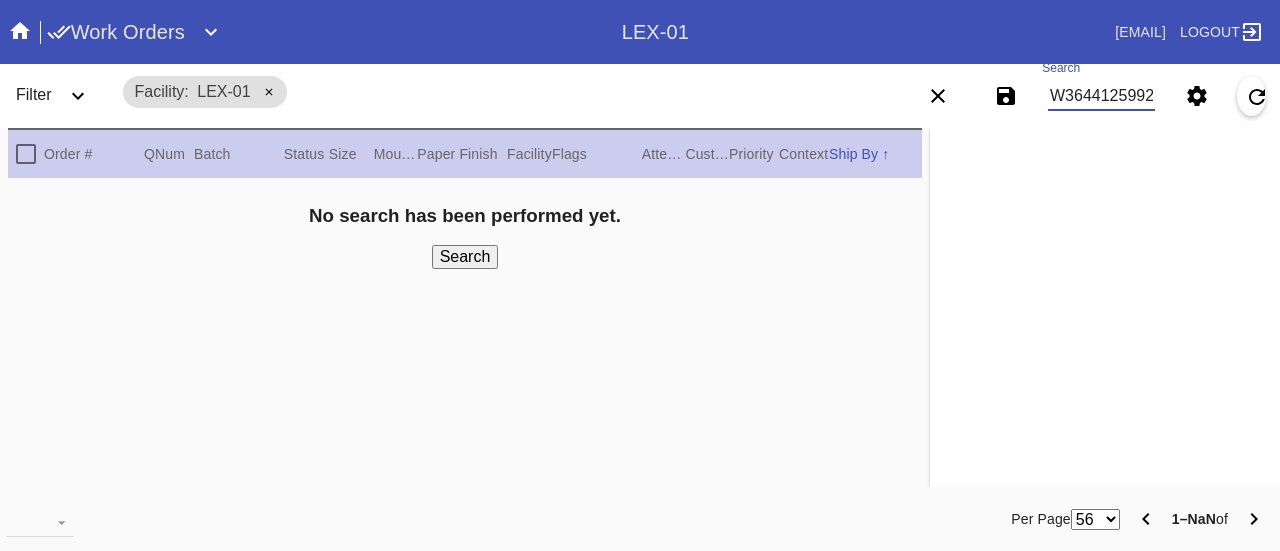 type on "W364412599233174" 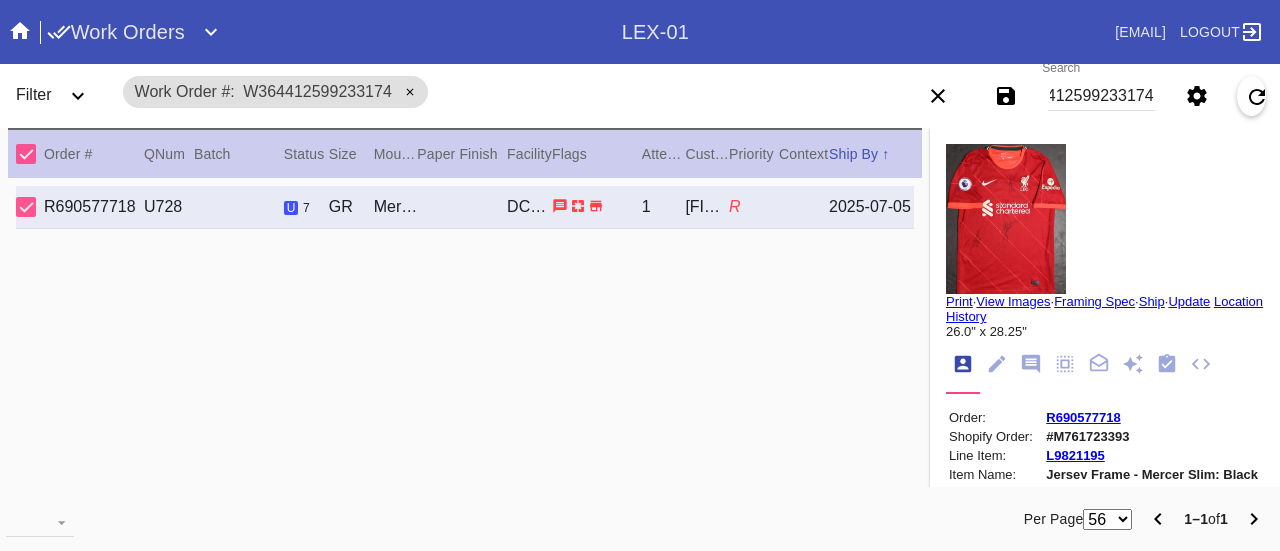 scroll, scrollTop: 0, scrollLeft: 0, axis: both 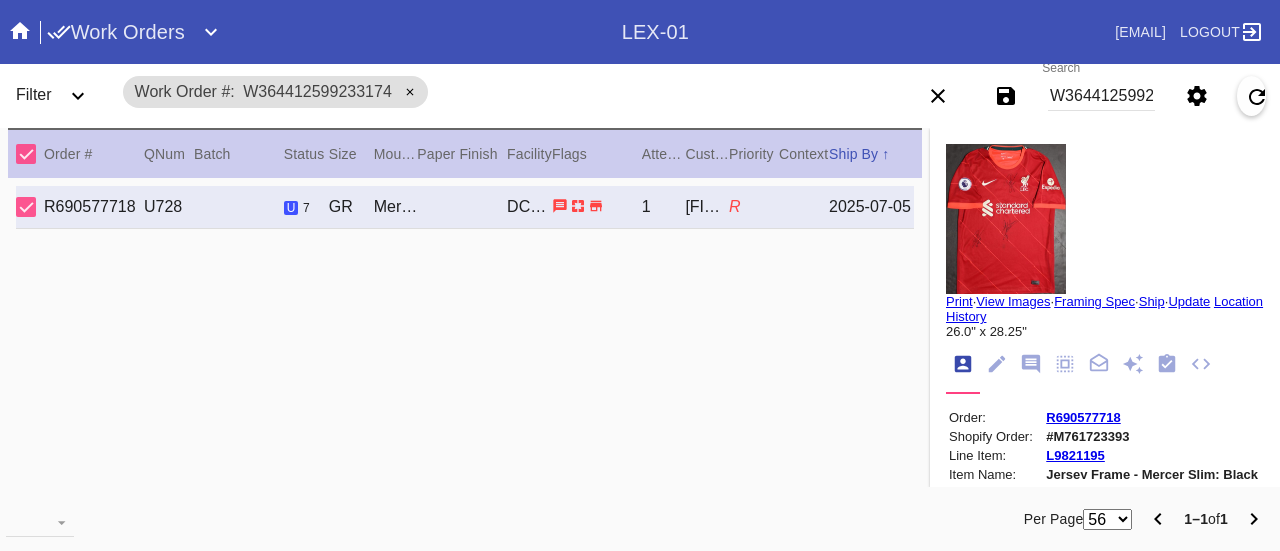 drag, startPoint x: 282, startPoint y: 218, endPoint x: 708, endPoint y: 429, distance: 475.39142 